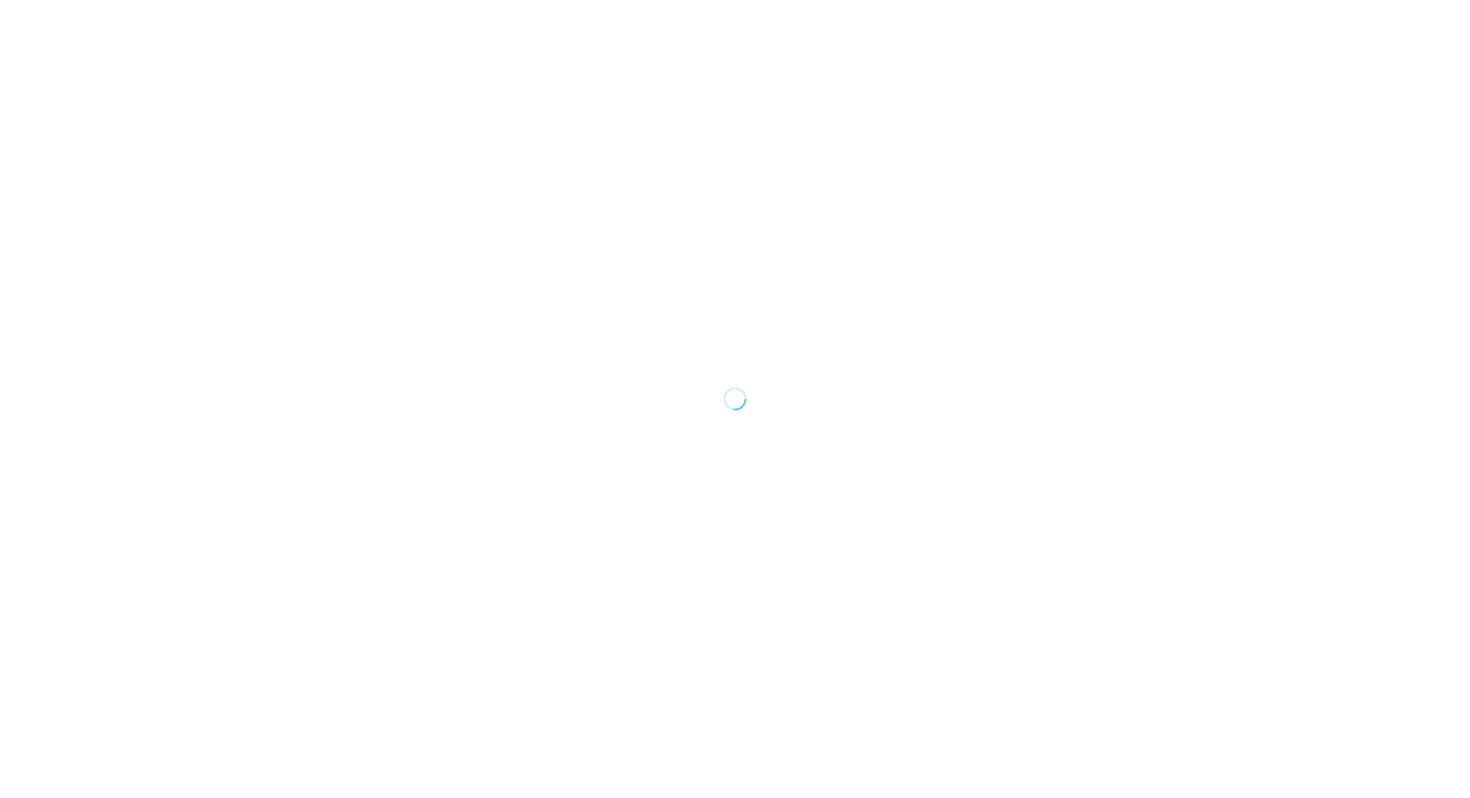 scroll, scrollTop: 0, scrollLeft: 0, axis: both 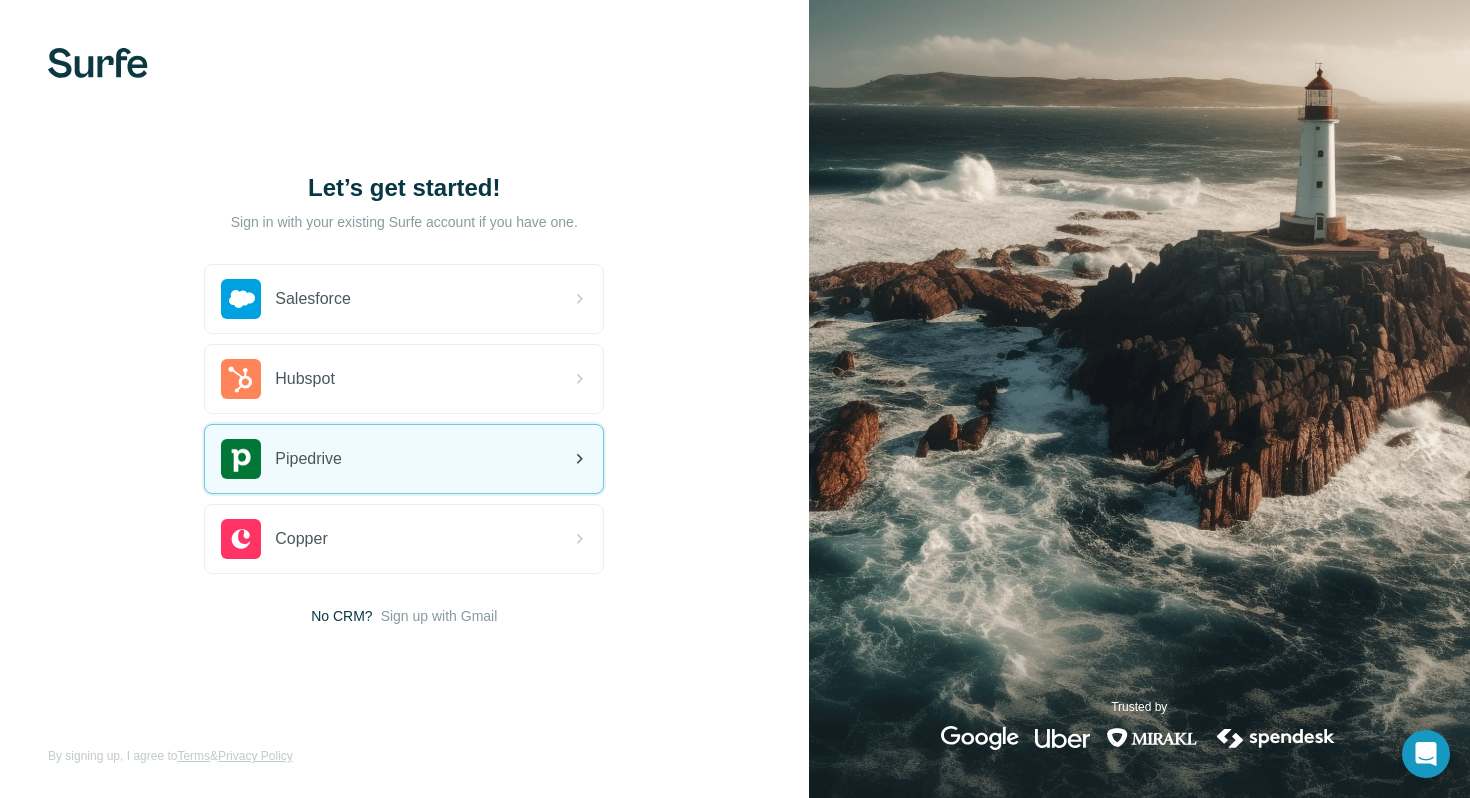 click on "Pipedrive" at bounding box center [308, 459] 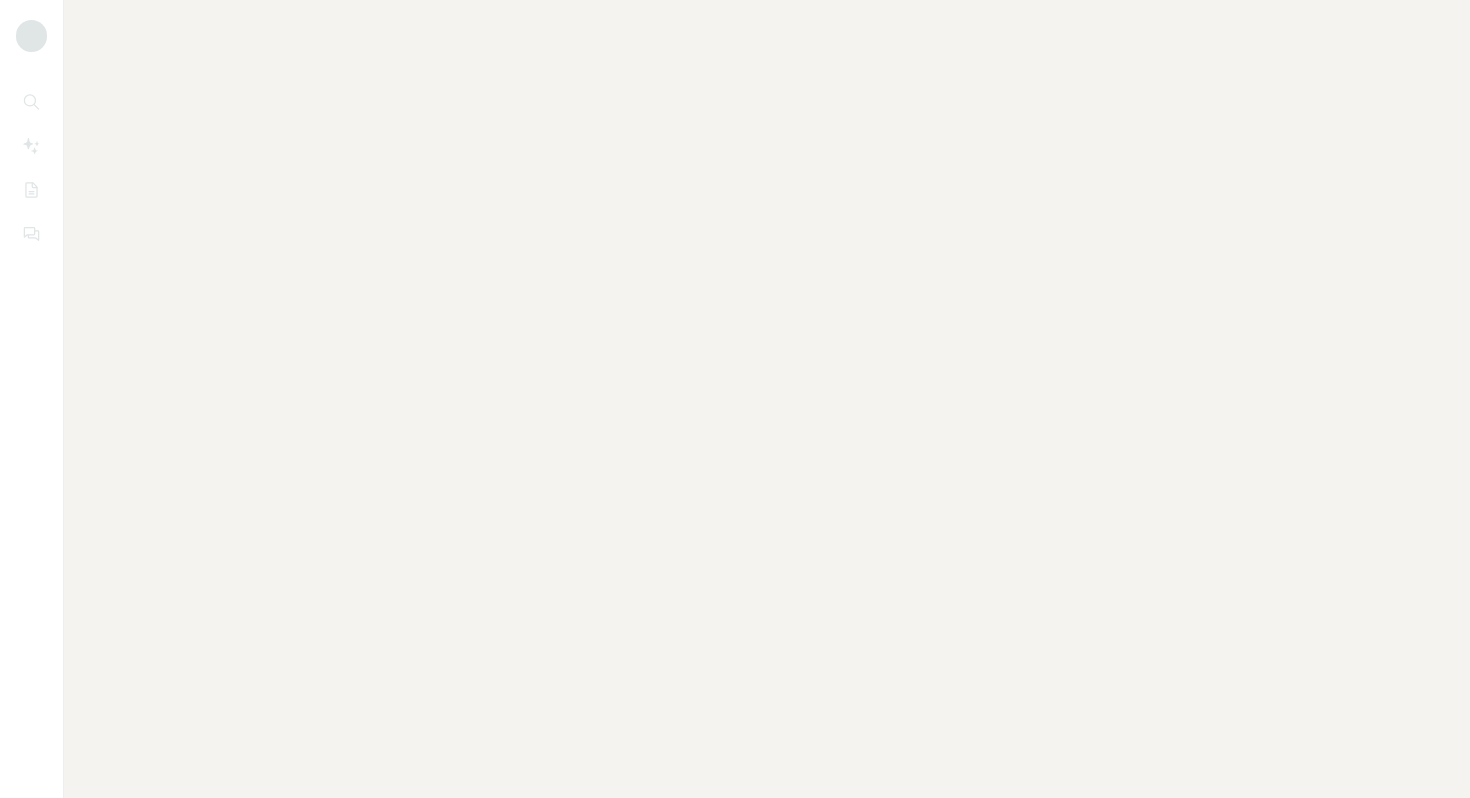 scroll, scrollTop: 0, scrollLeft: 0, axis: both 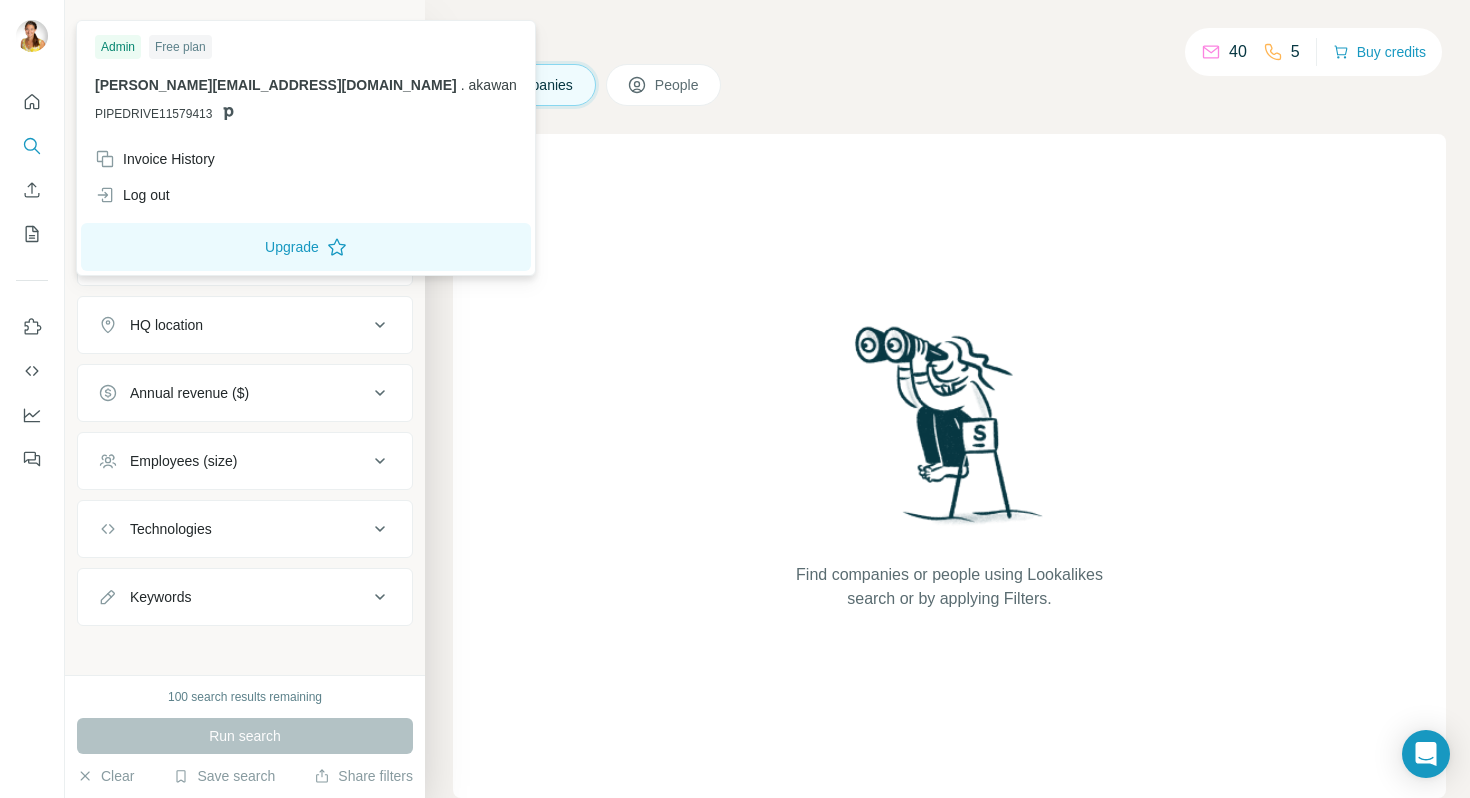 click at bounding box center [32, 36] 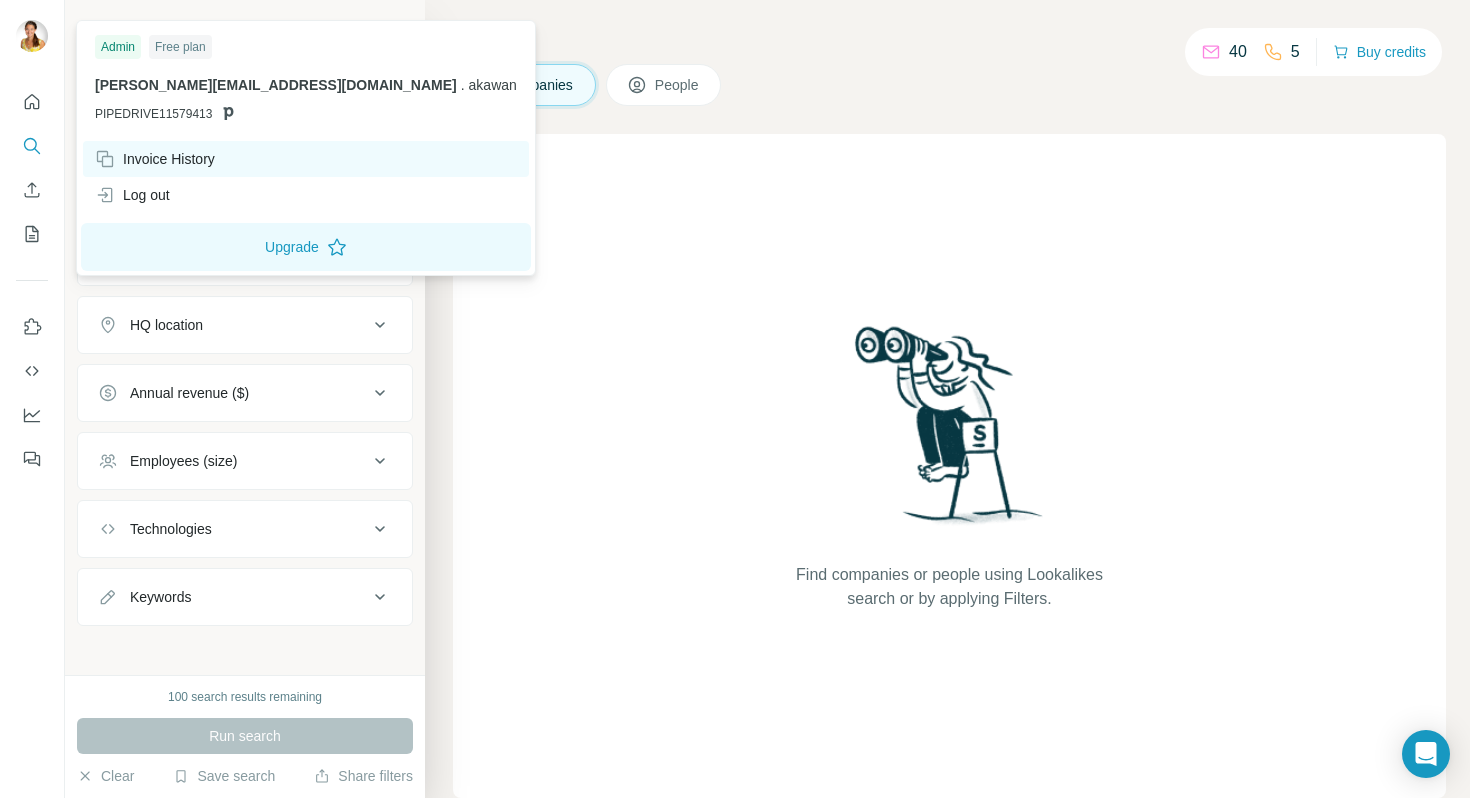click on "Invoice History" at bounding box center (155, 159) 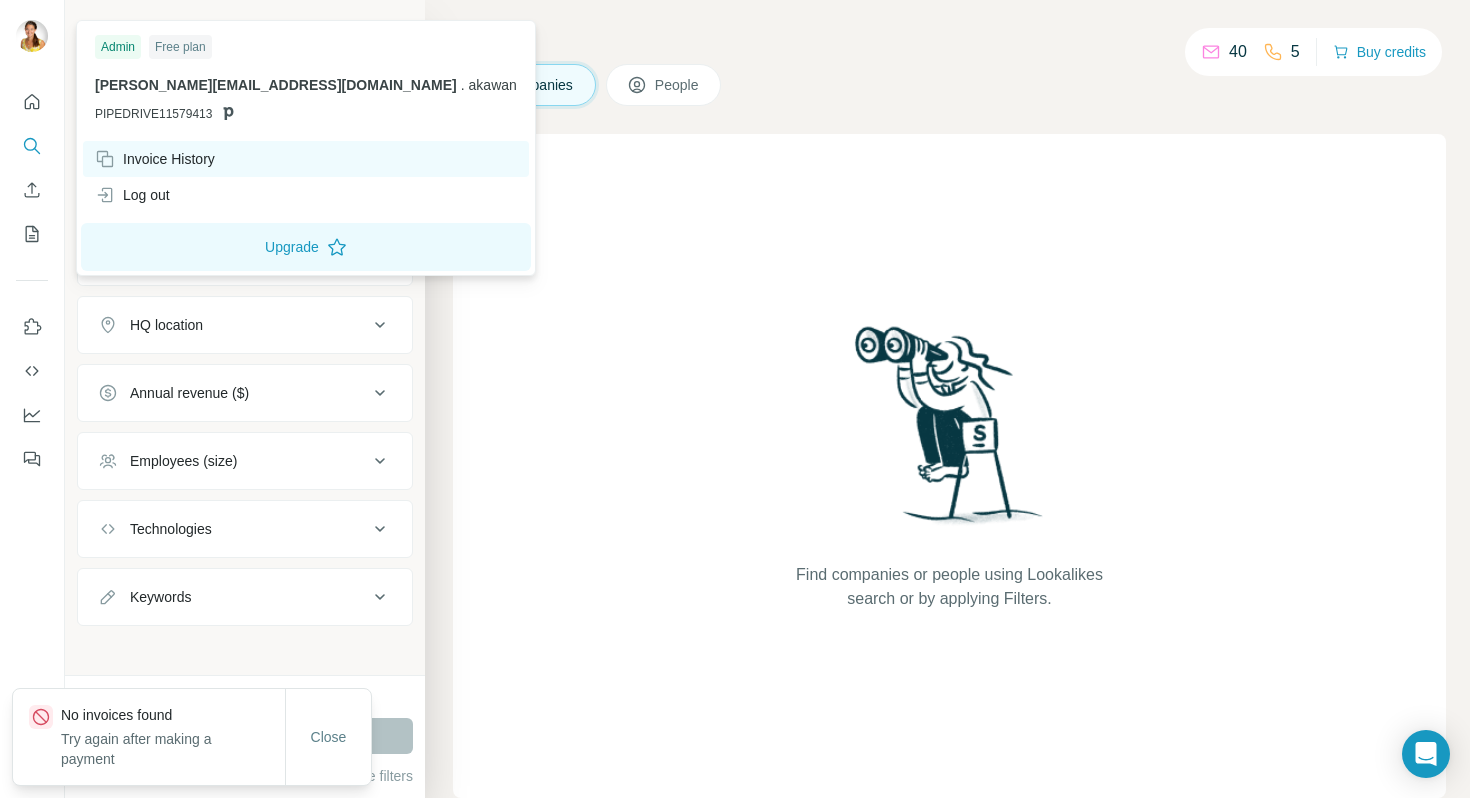 click on "Invoice History" at bounding box center [155, 159] 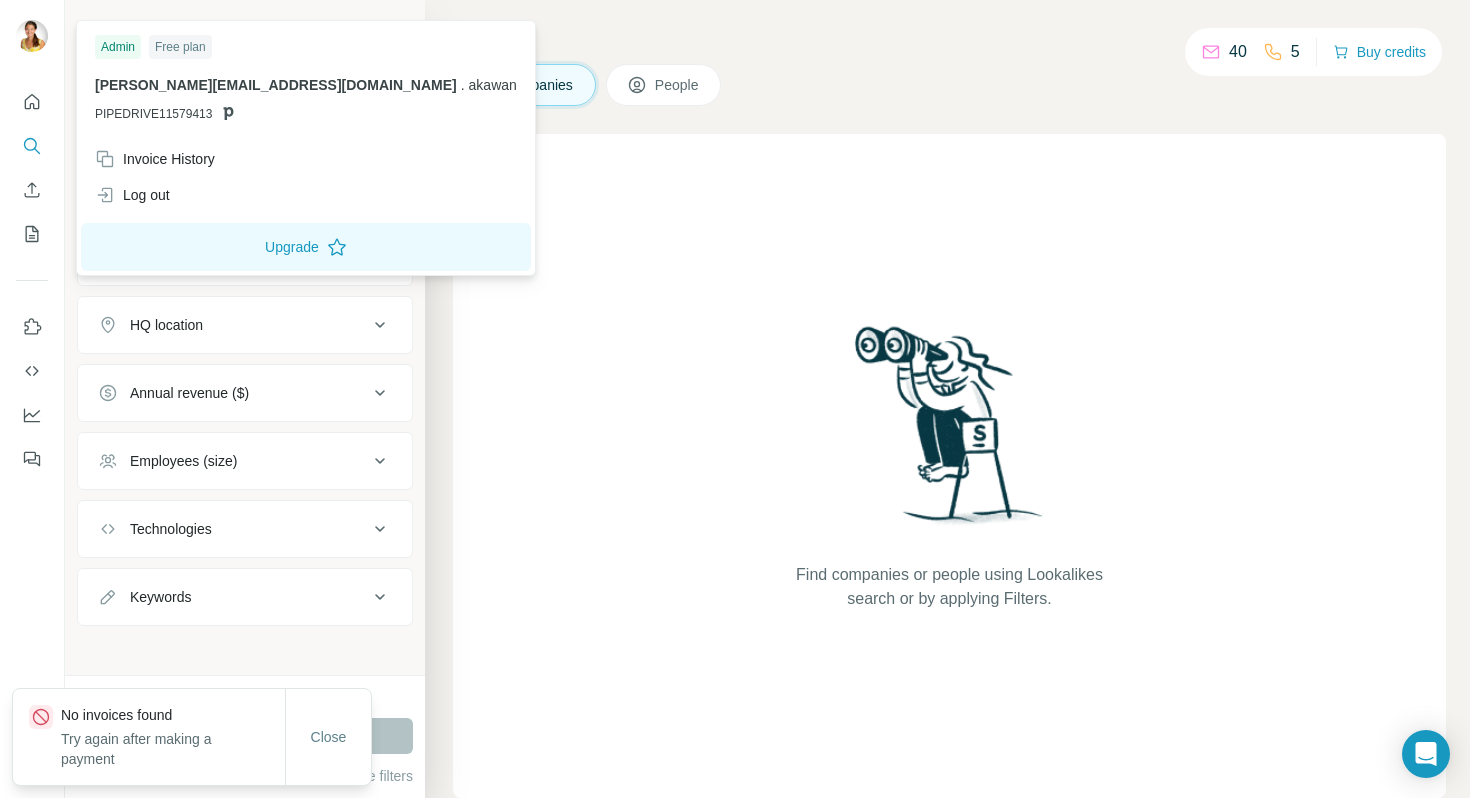click on "Find companies or people using Lookalikes search or by applying Filters." at bounding box center [949, 466] 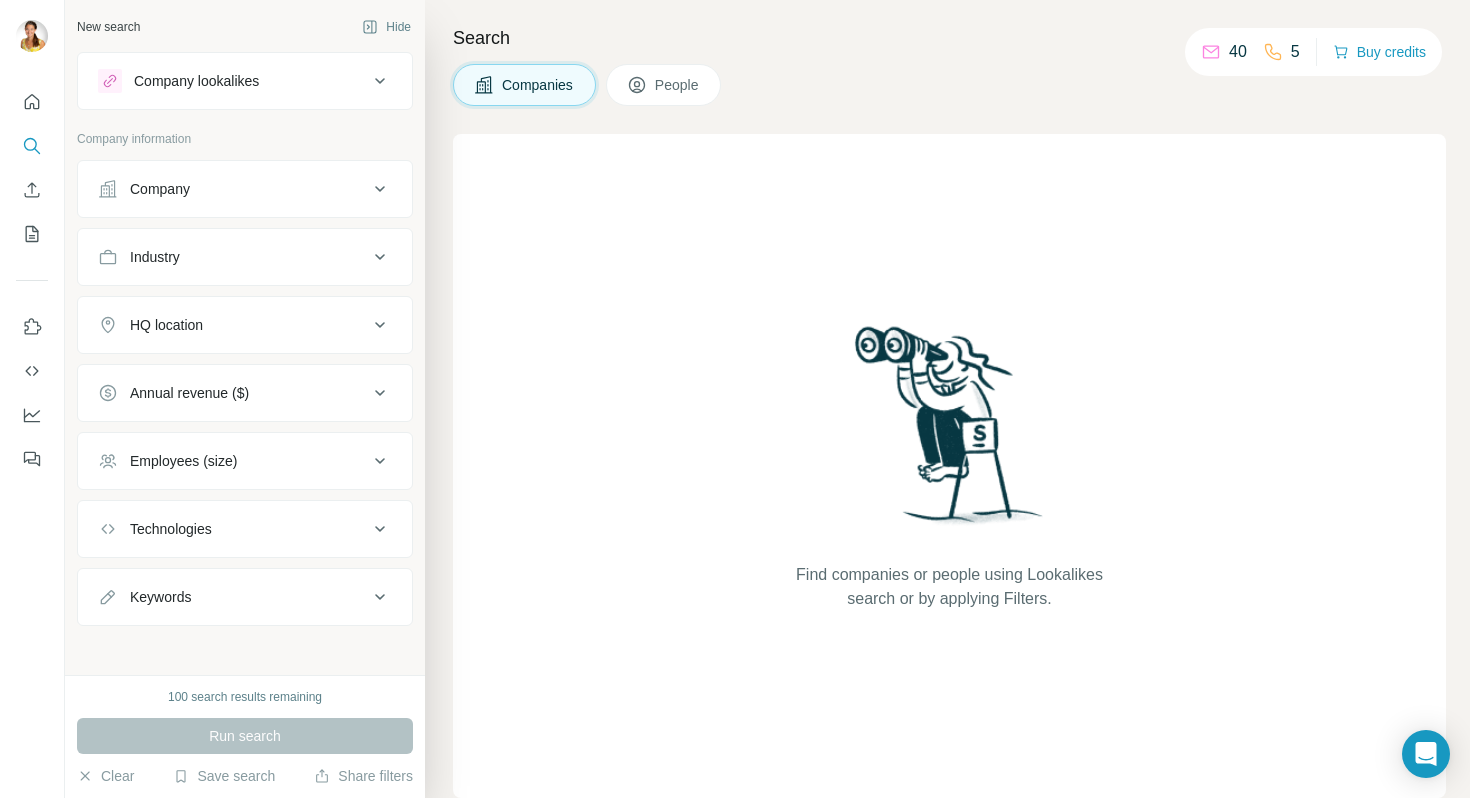 scroll, scrollTop: 7, scrollLeft: 0, axis: vertical 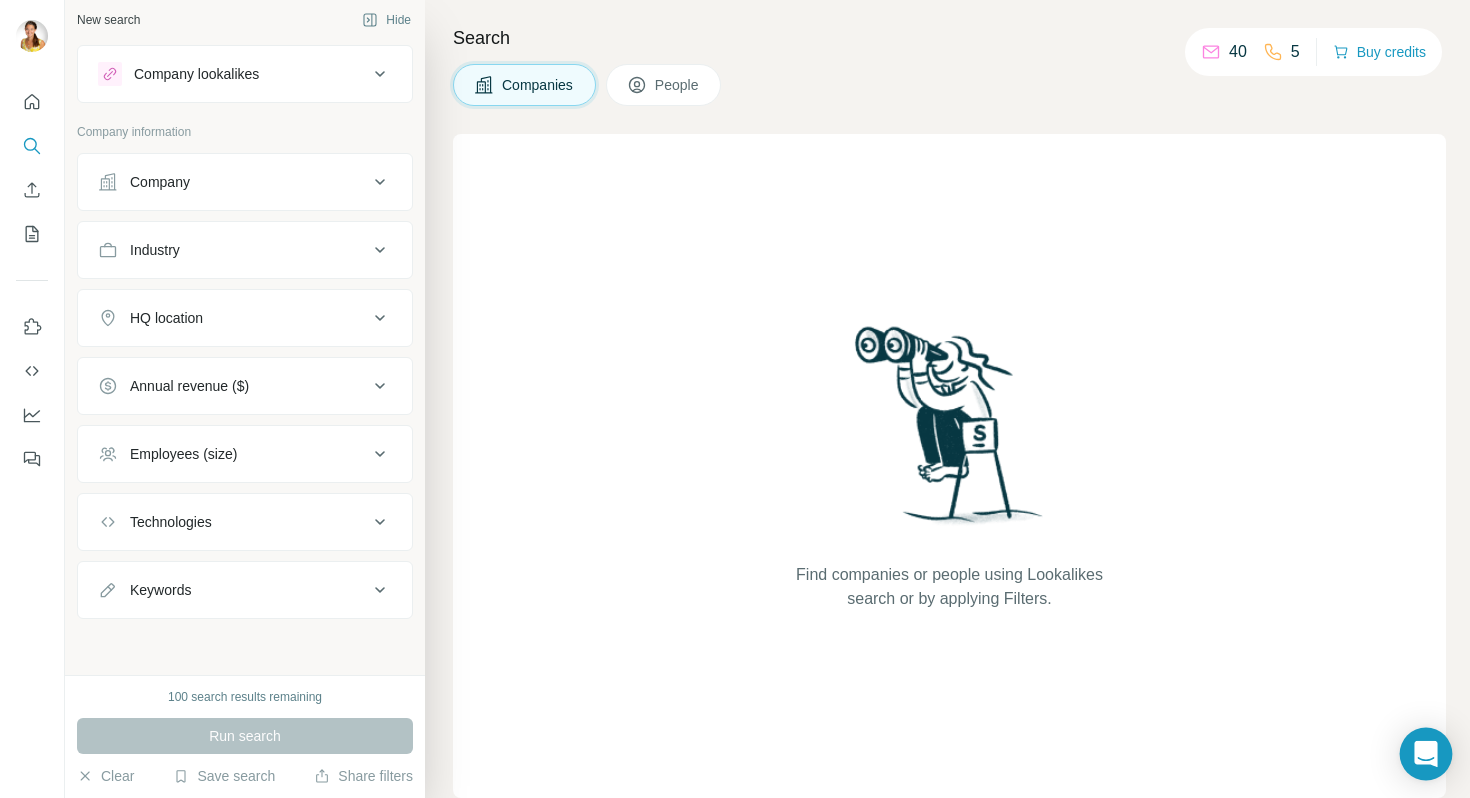 click at bounding box center [1426, 754] 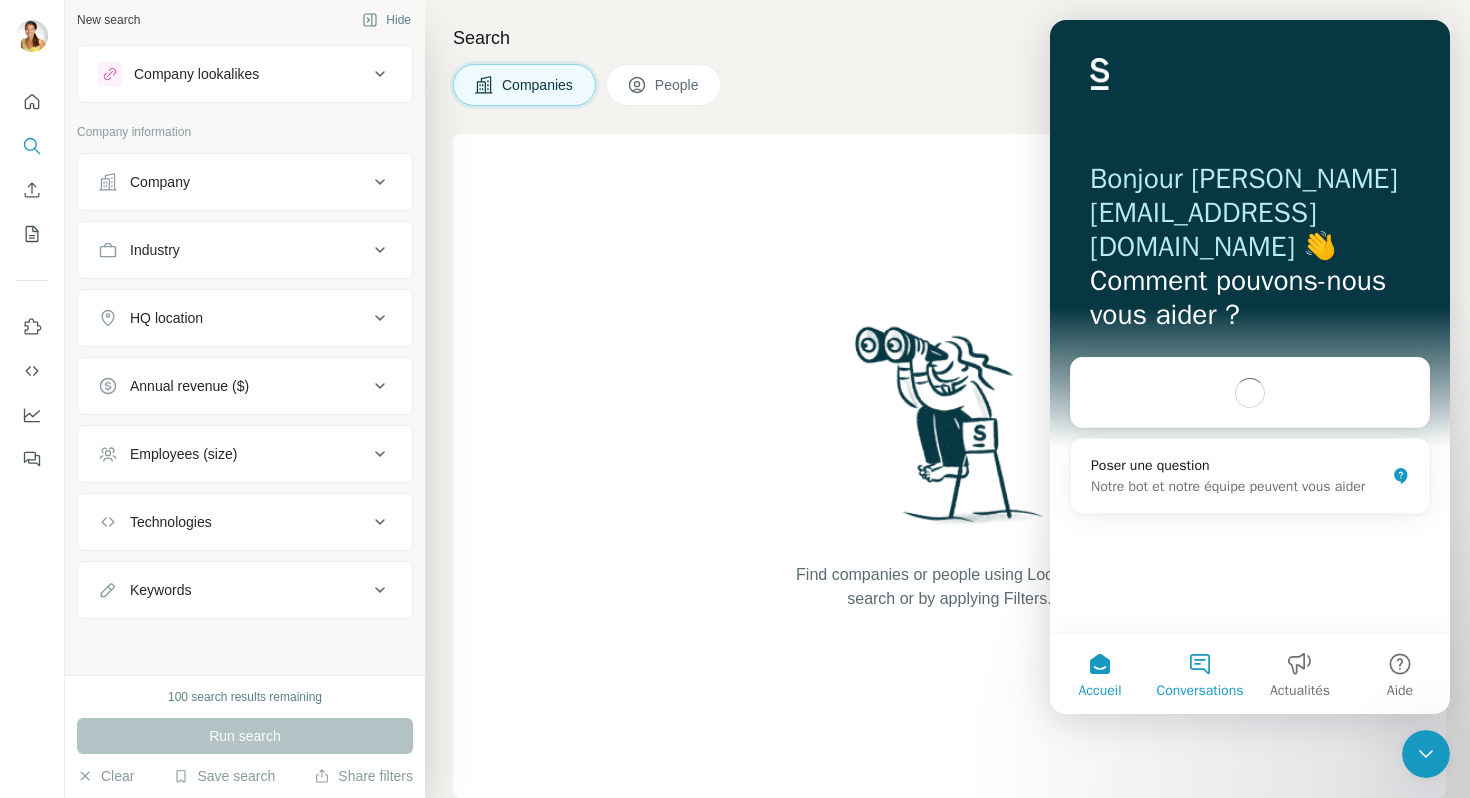 scroll, scrollTop: 0, scrollLeft: 0, axis: both 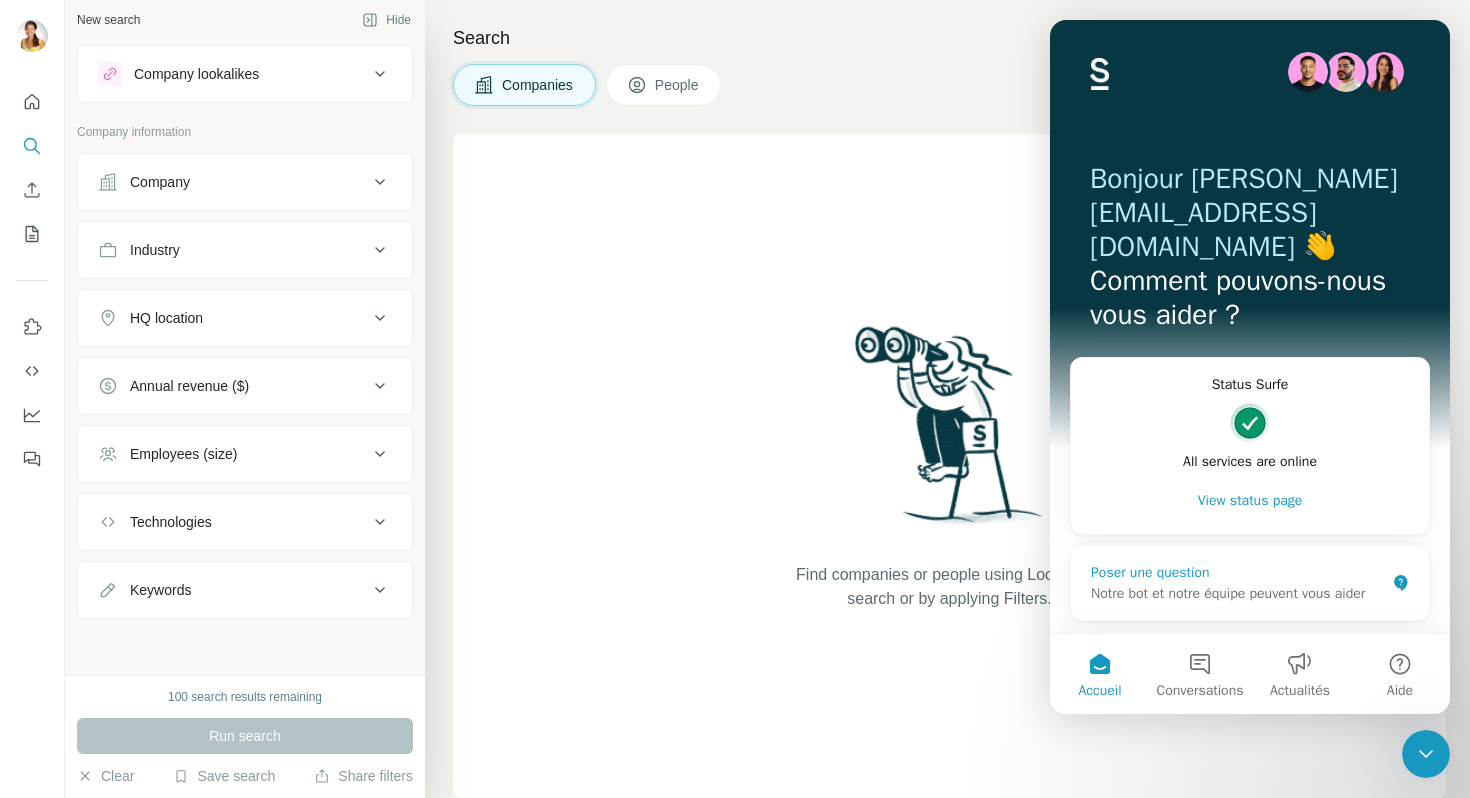 click on "Notre bot et notre équipe peuvent vous aider" at bounding box center [1238, 593] 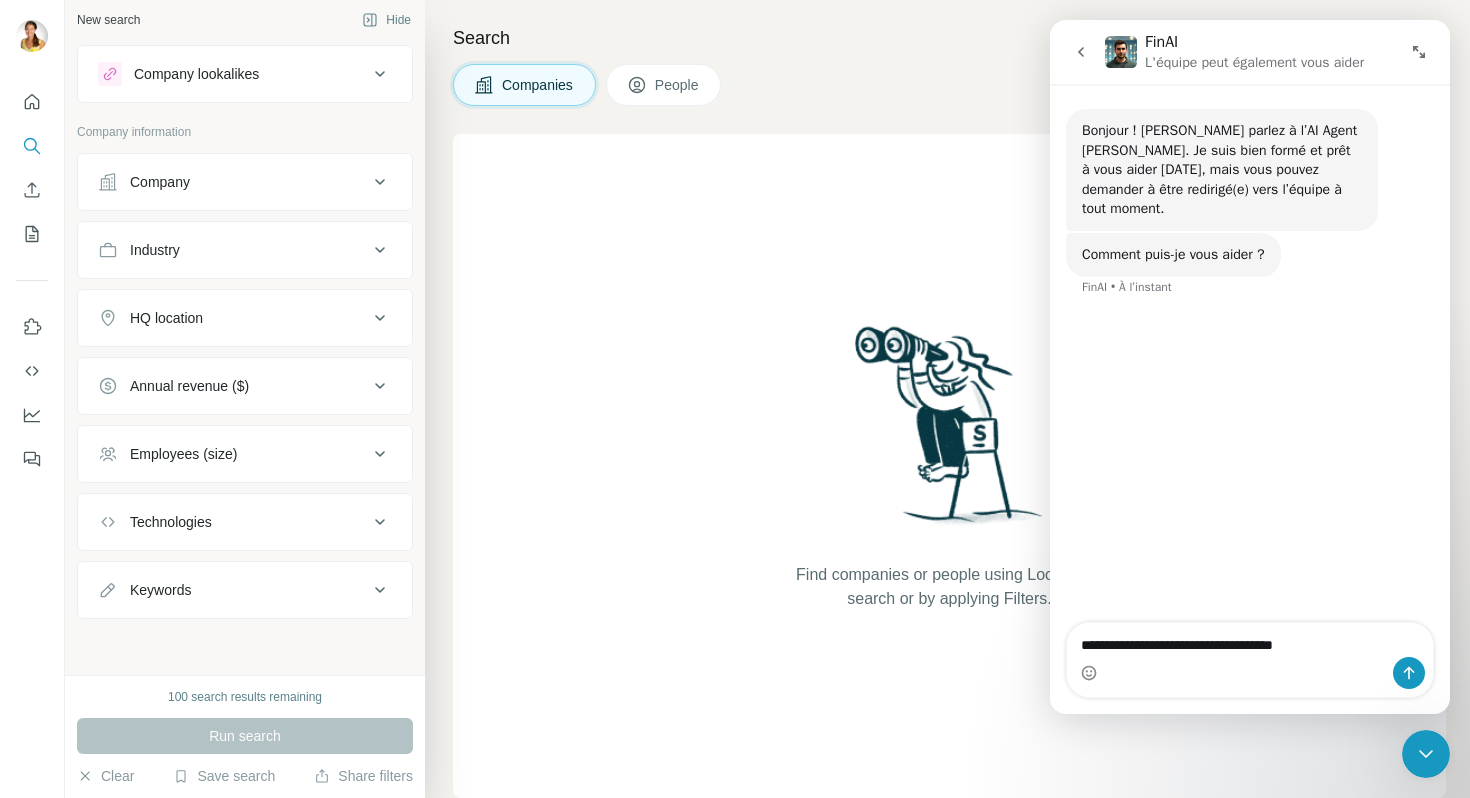 type on "**********" 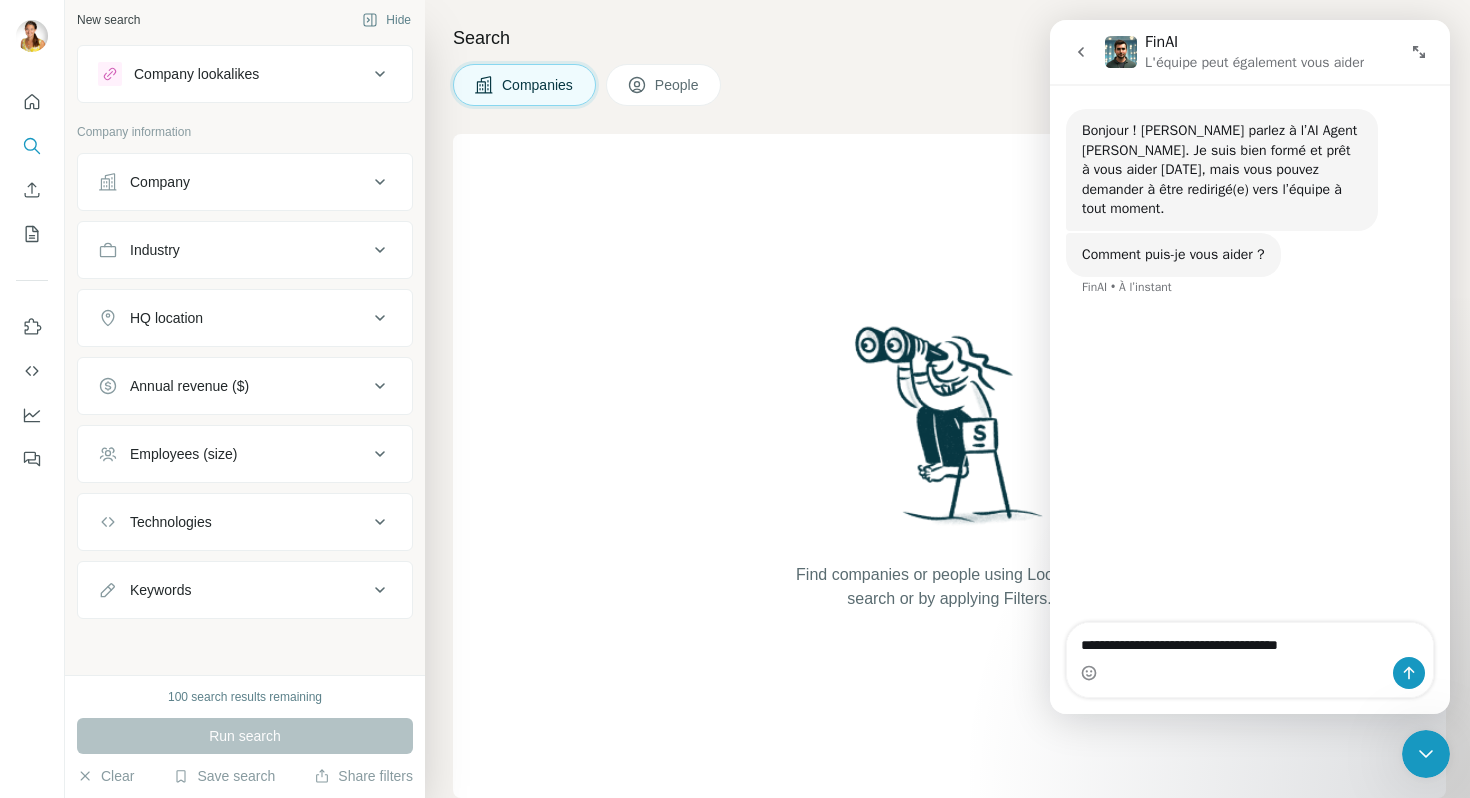 type 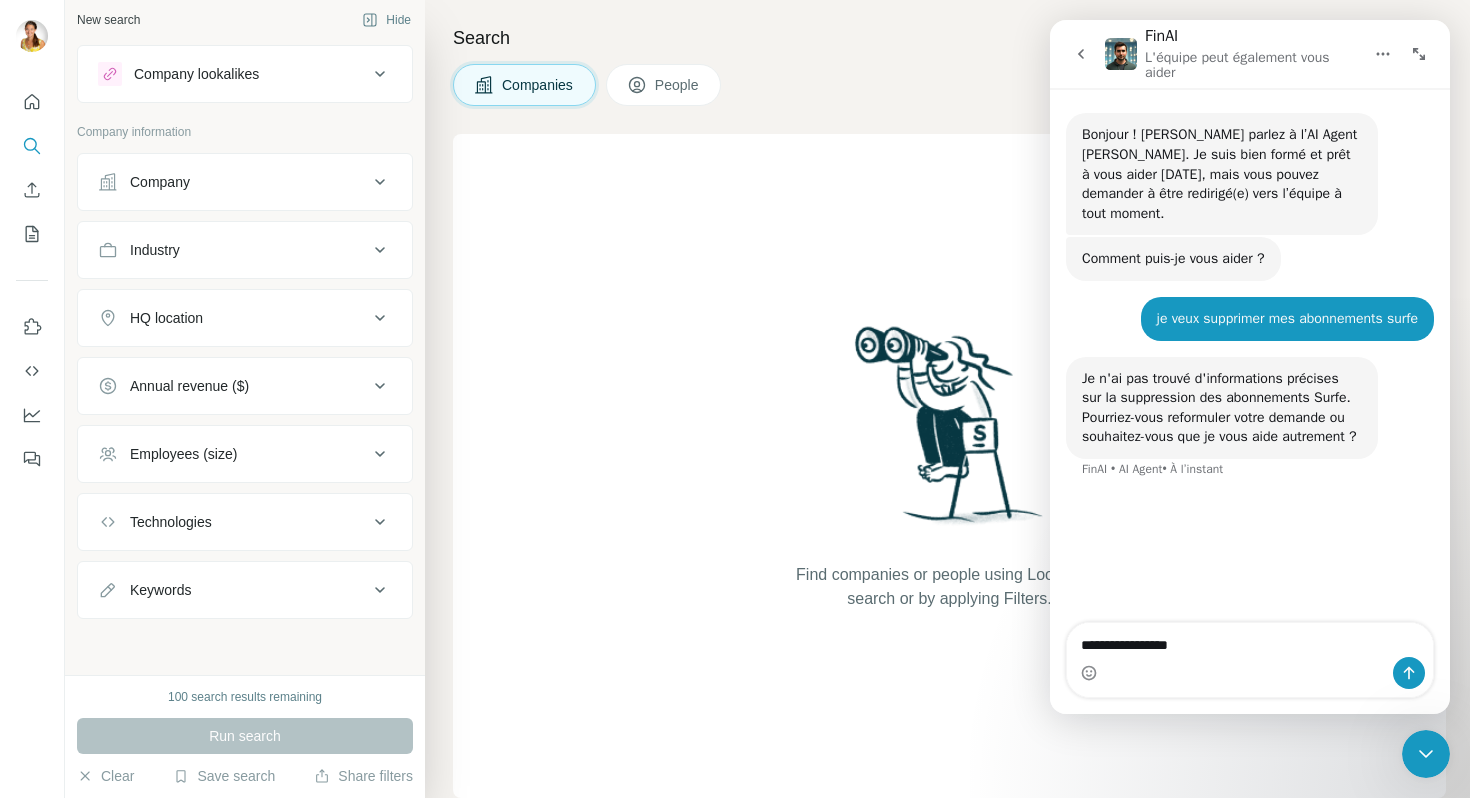 type on "**********" 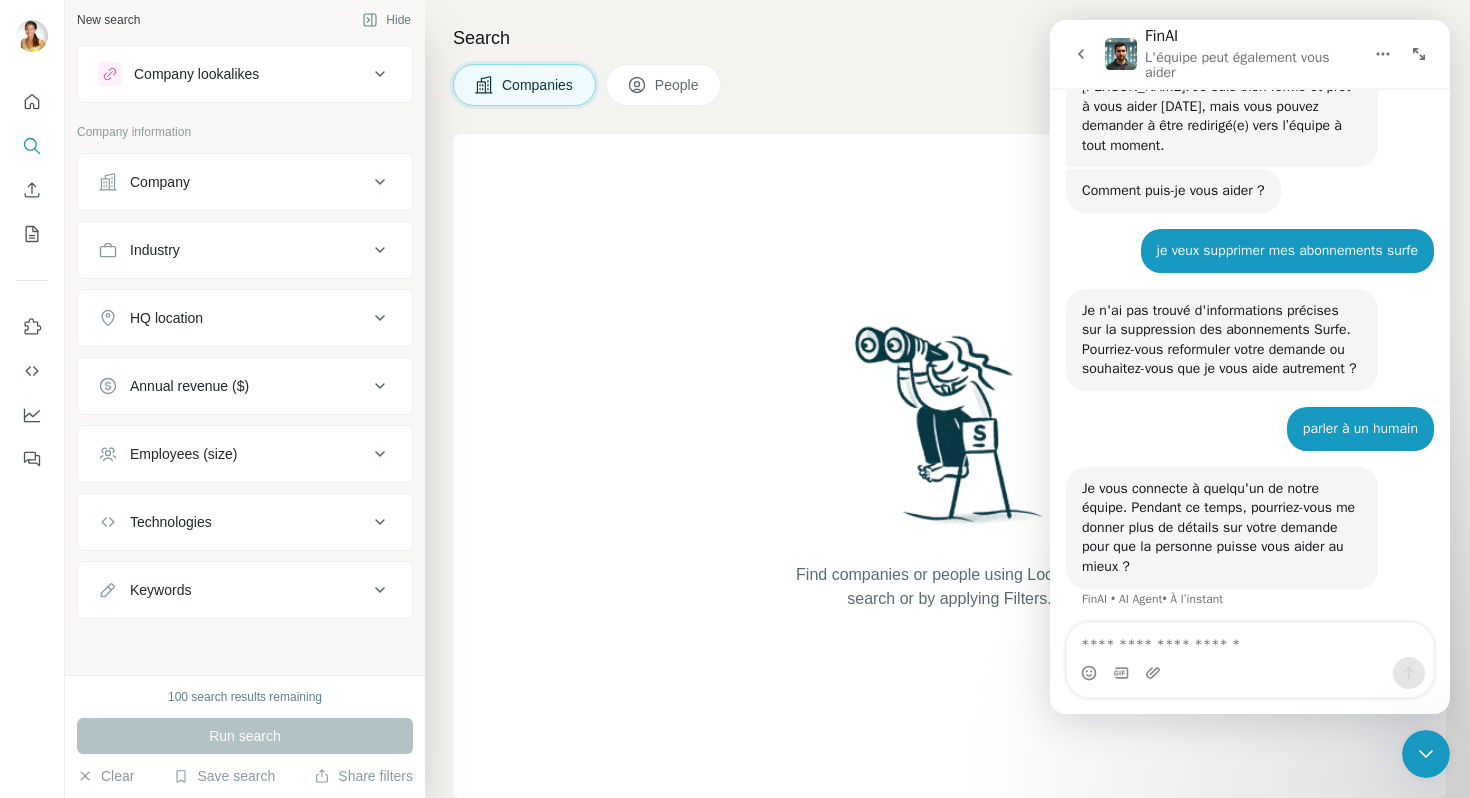 scroll, scrollTop: 95, scrollLeft: 0, axis: vertical 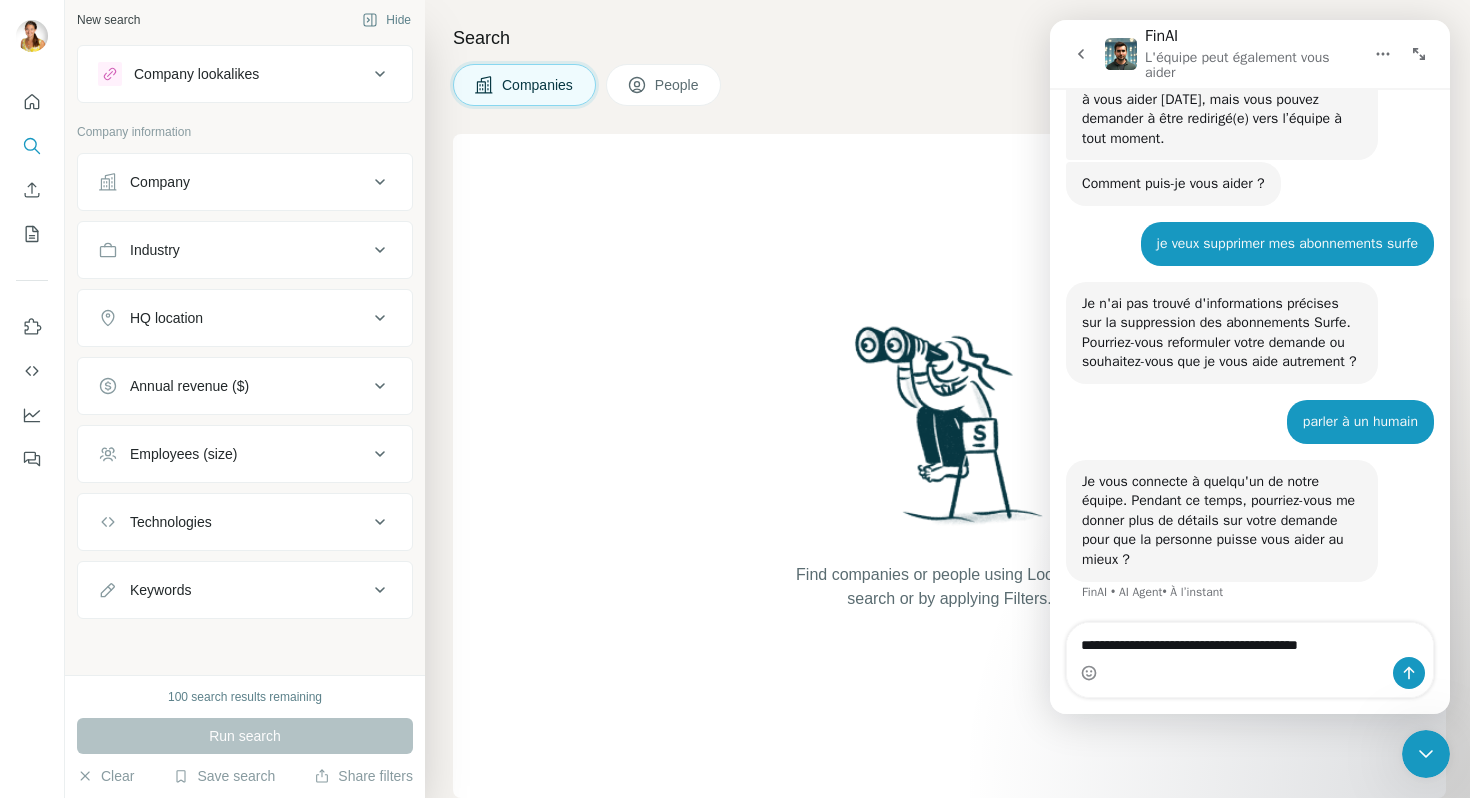 type on "**********" 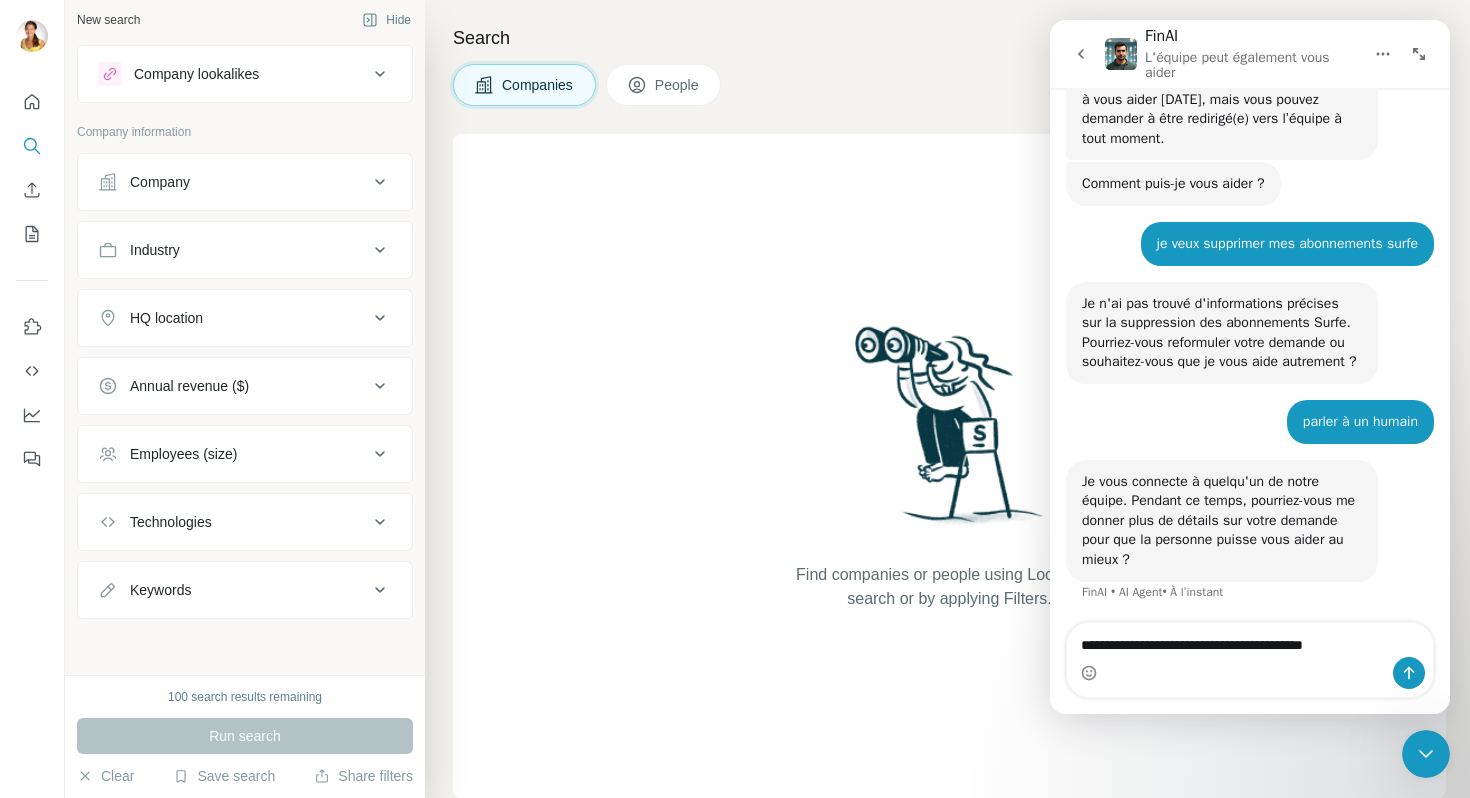 type 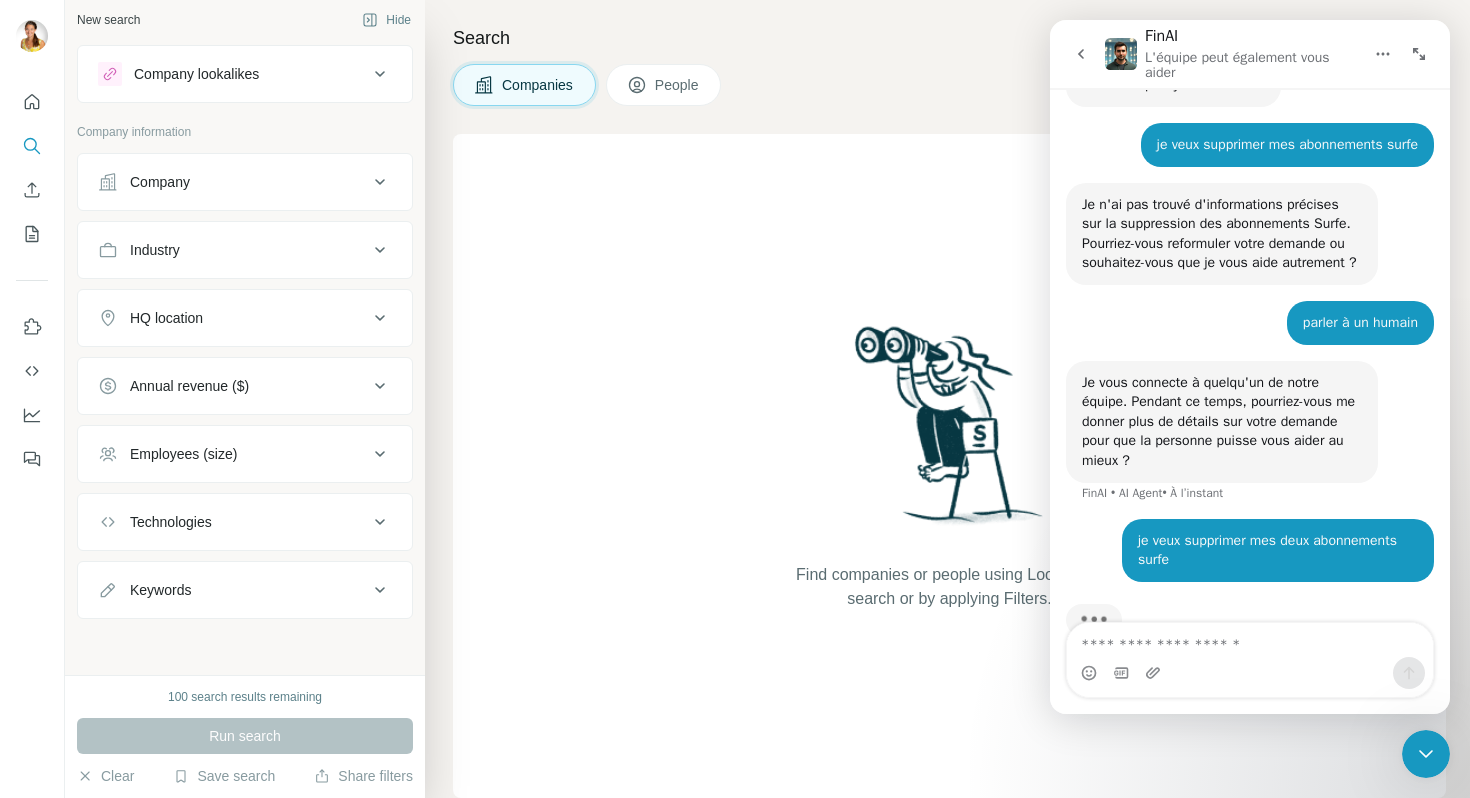scroll, scrollTop: 239, scrollLeft: 0, axis: vertical 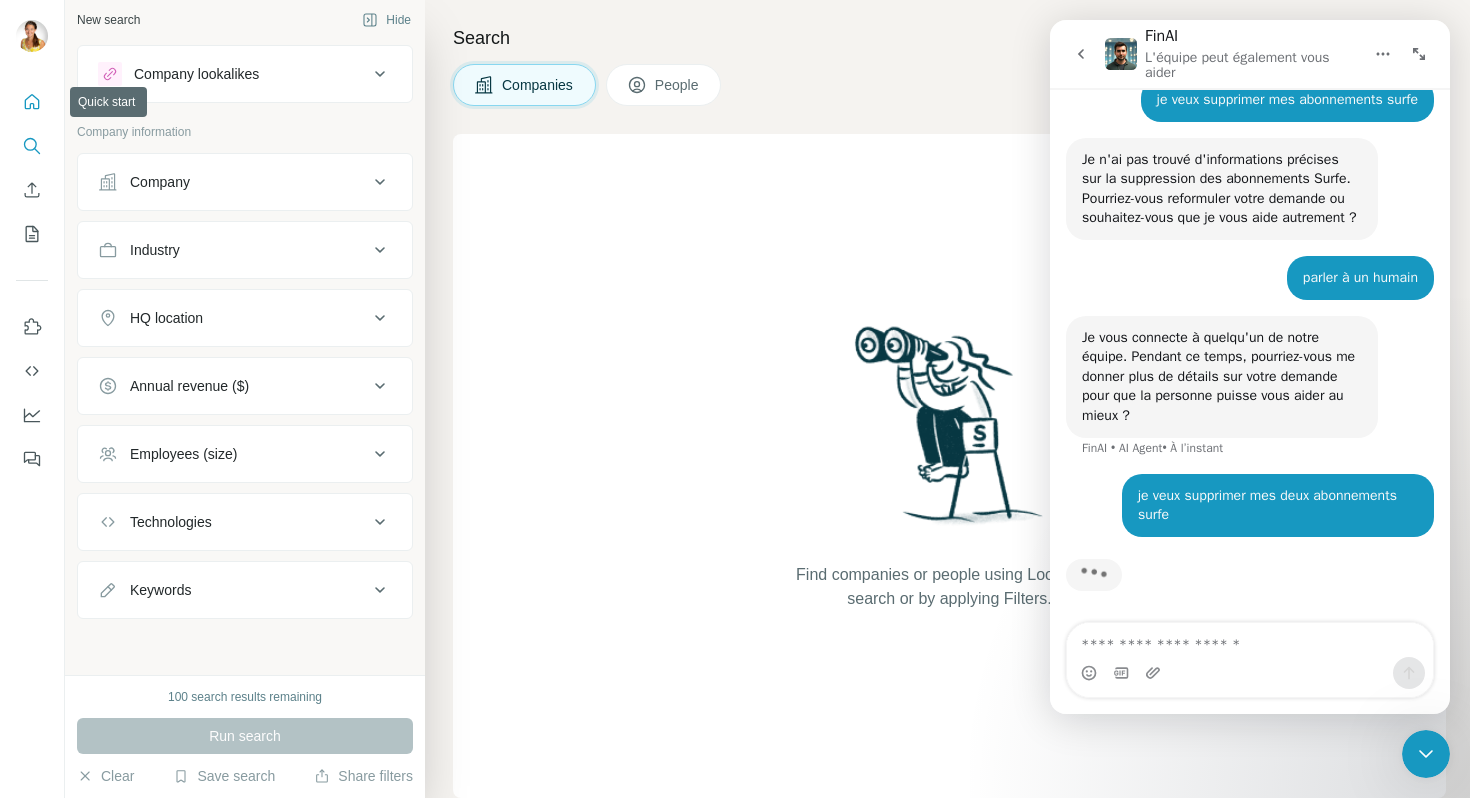 click 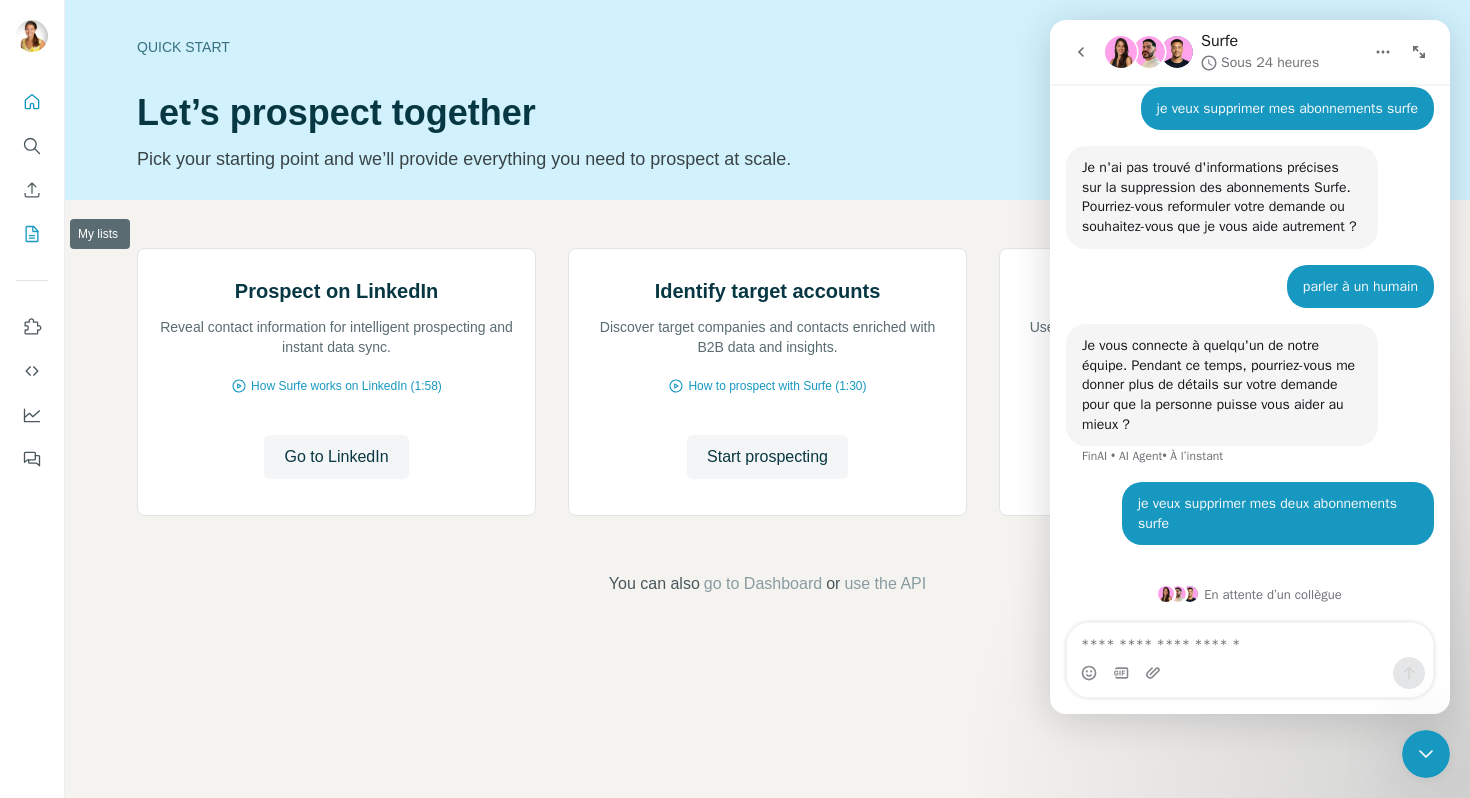 click 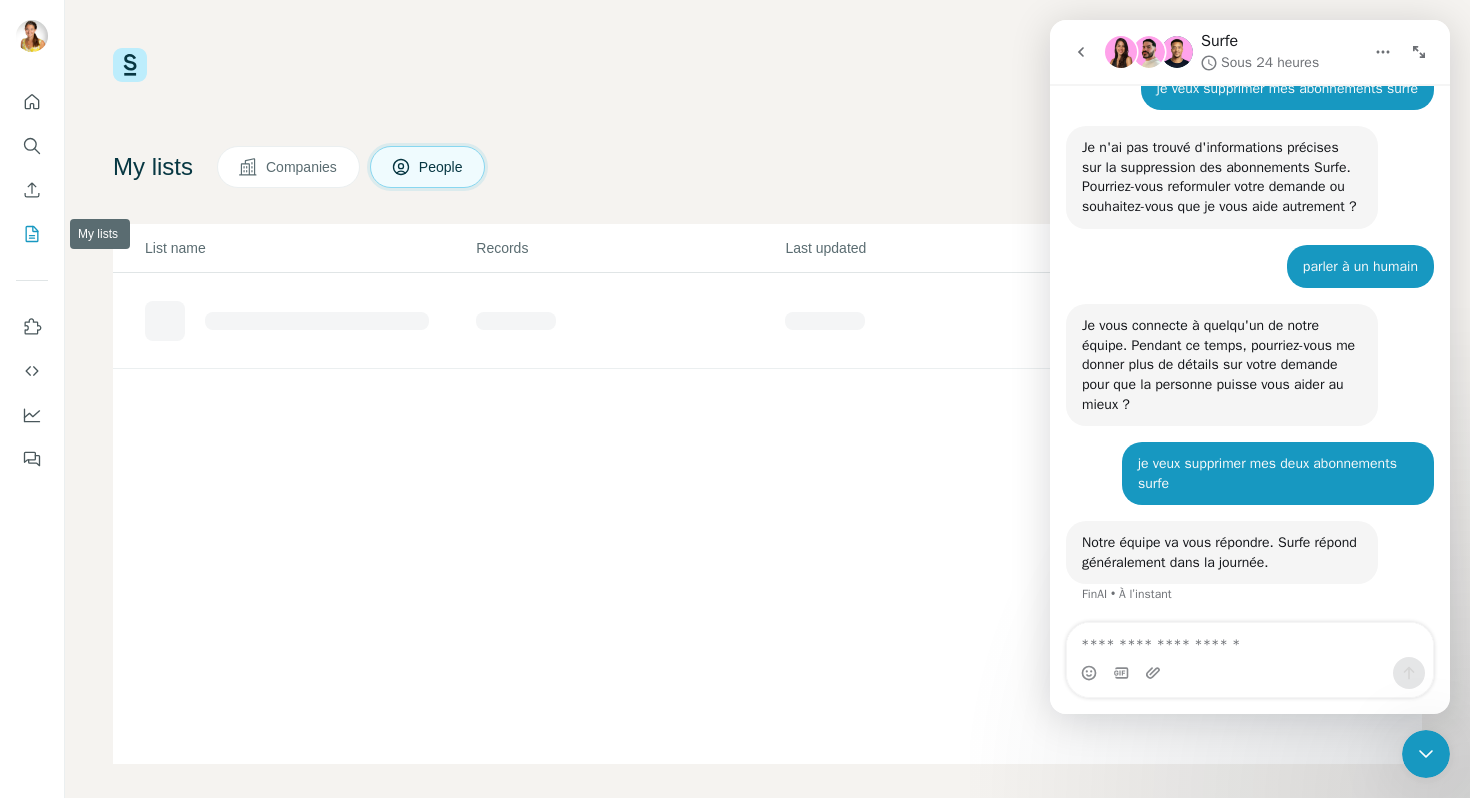 scroll, scrollTop: 239, scrollLeft: 0, axis: vertical 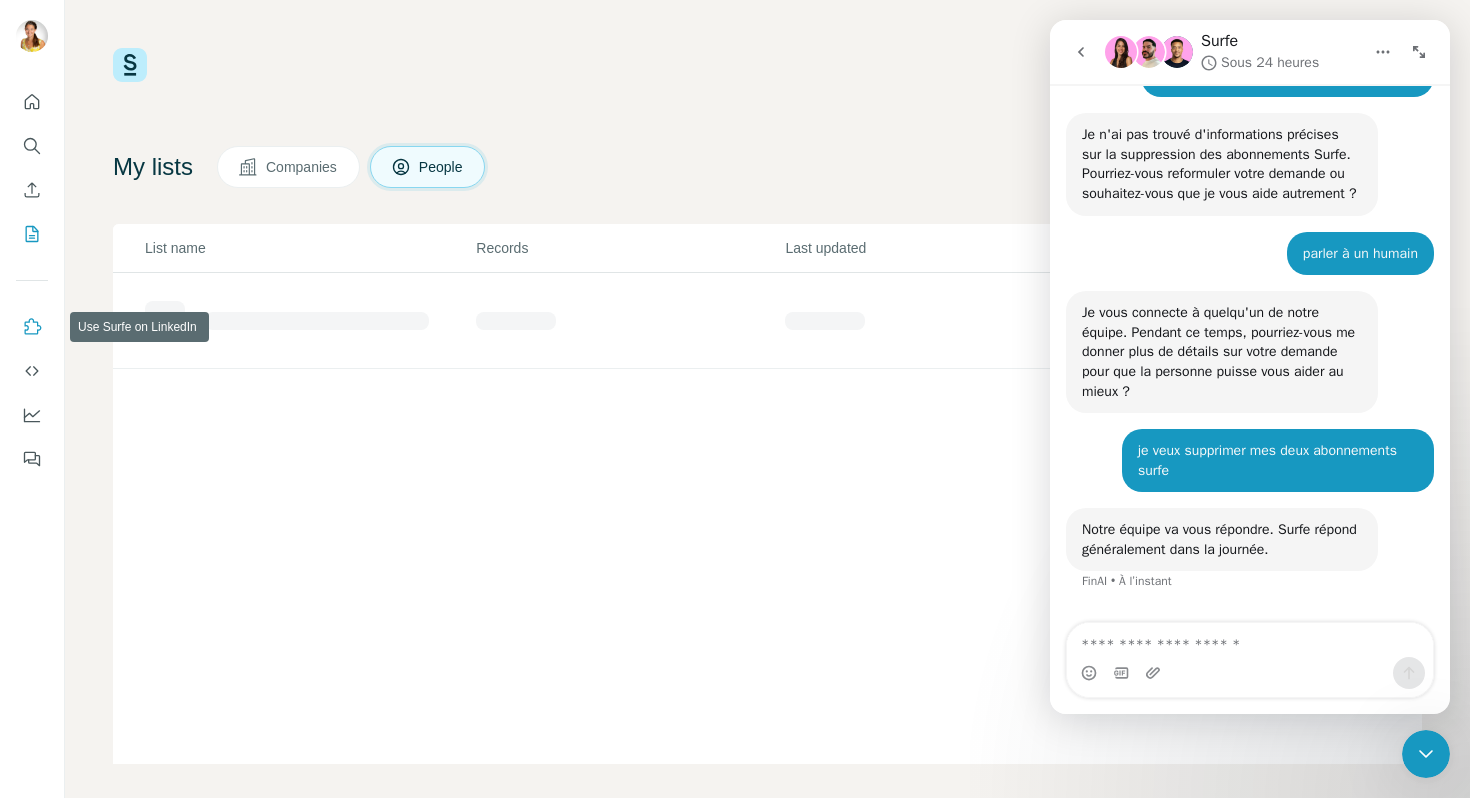 click 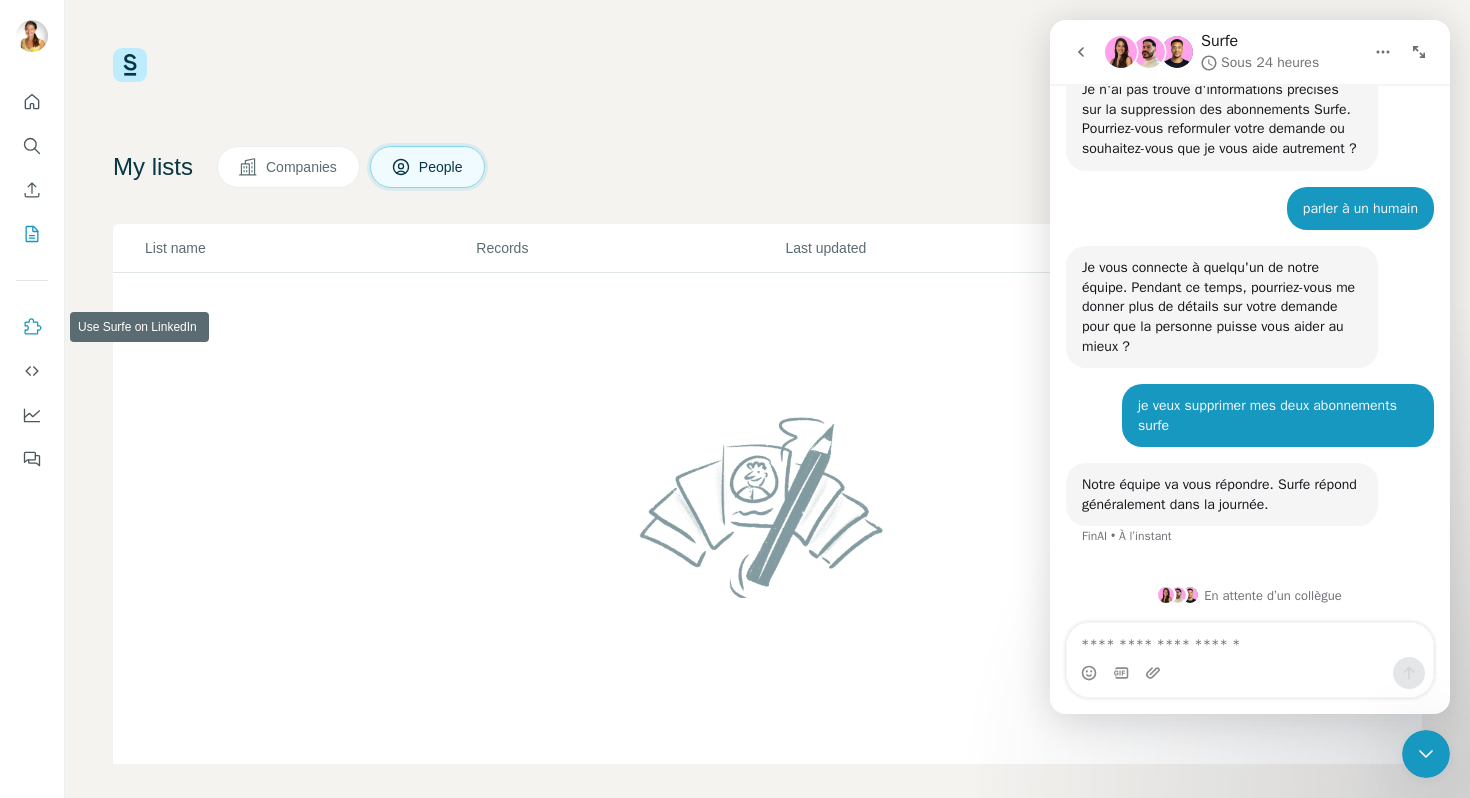 scroll, scrollTop: 305, scrollLeft: 0, axis: vertical 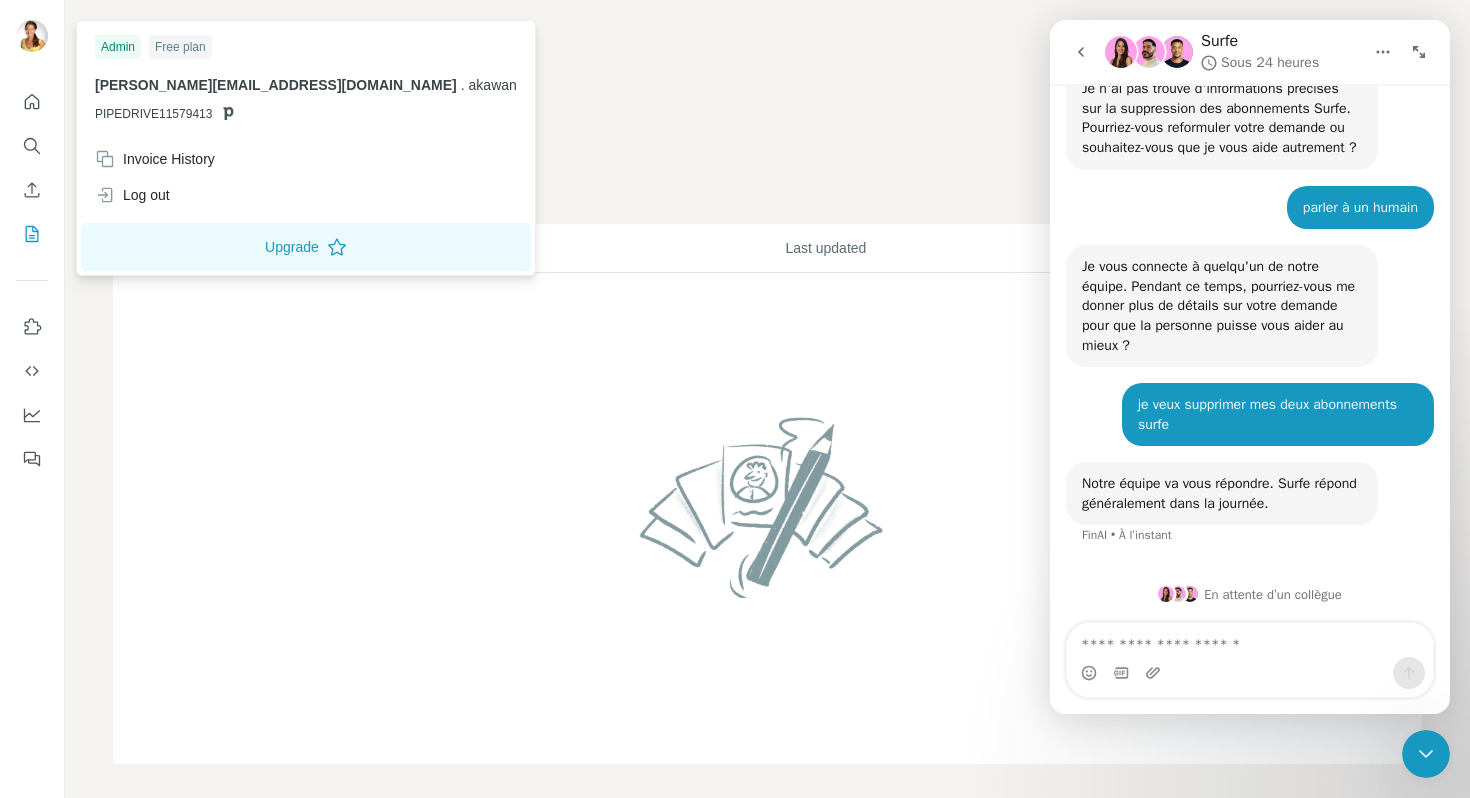 click at bounding box center [32, 36] 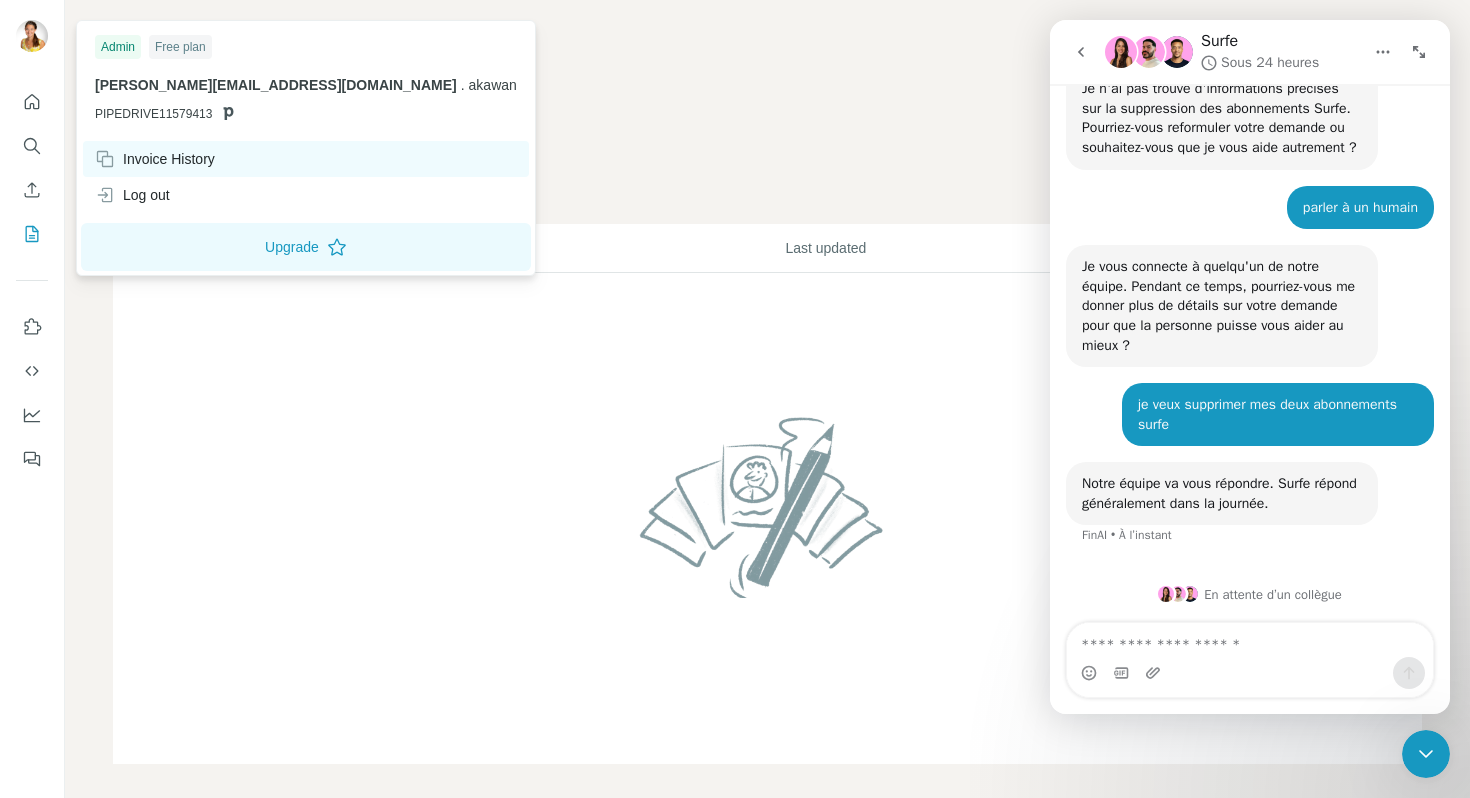 click on "Invoice History" at bounding box center [155, 159] 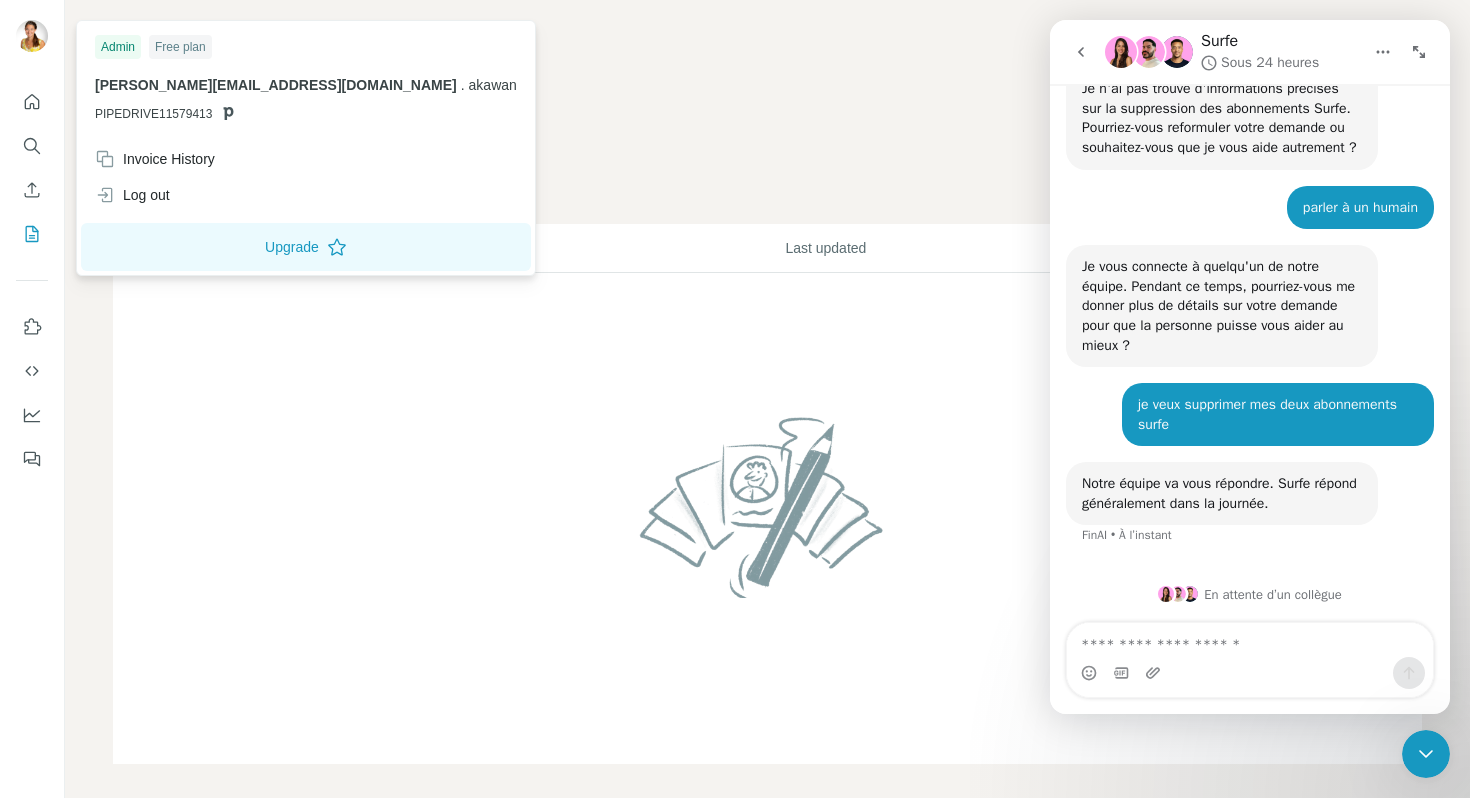 click on "[PERSON_NAME][EMAIL_ADDRESS][DOMAIN_NAME] . [GEOGRAPHIC_DATA]" at bounding box center (306, 85) 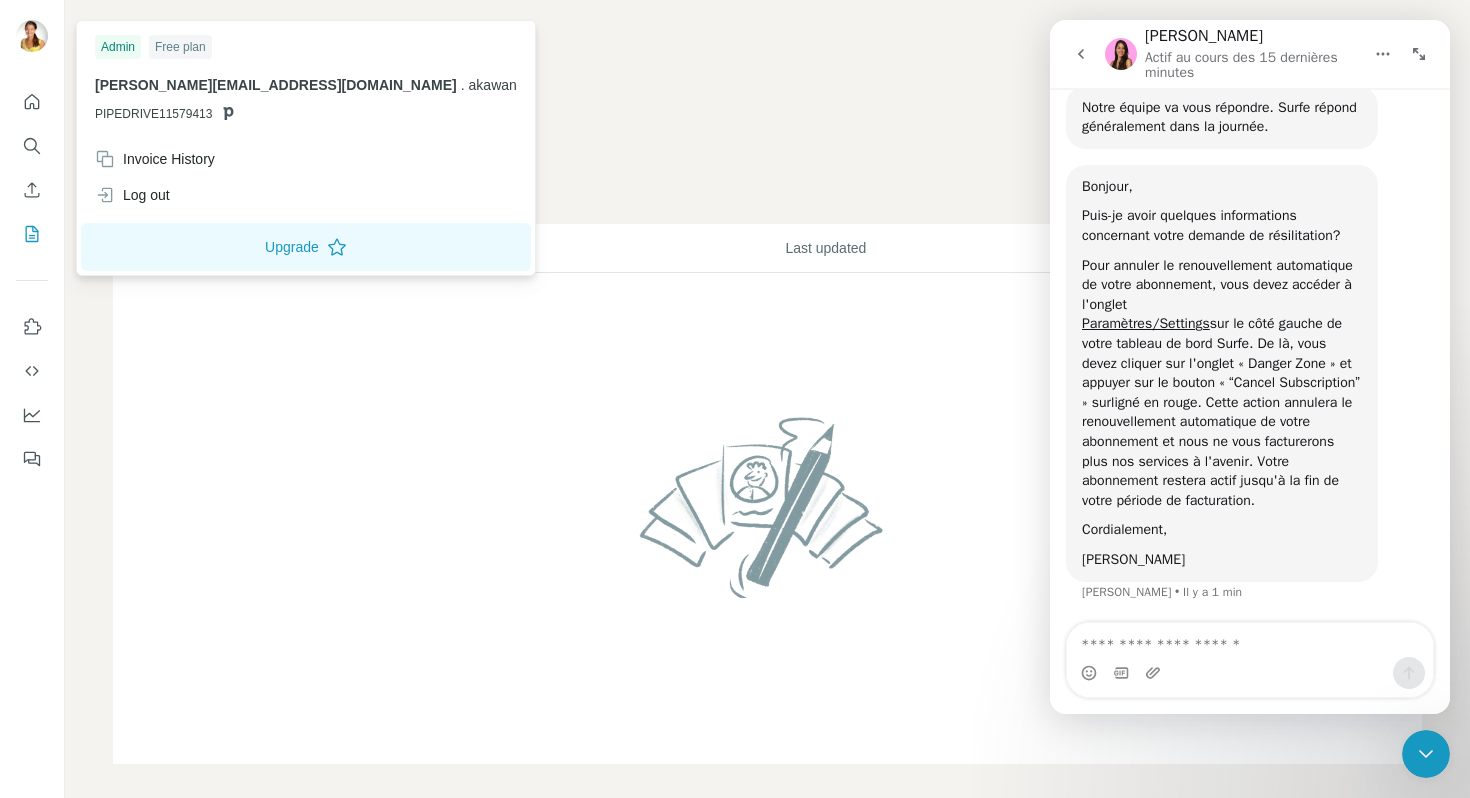 scroll, scrollTop: 705, scrollLeft: 0, axis: vertical 